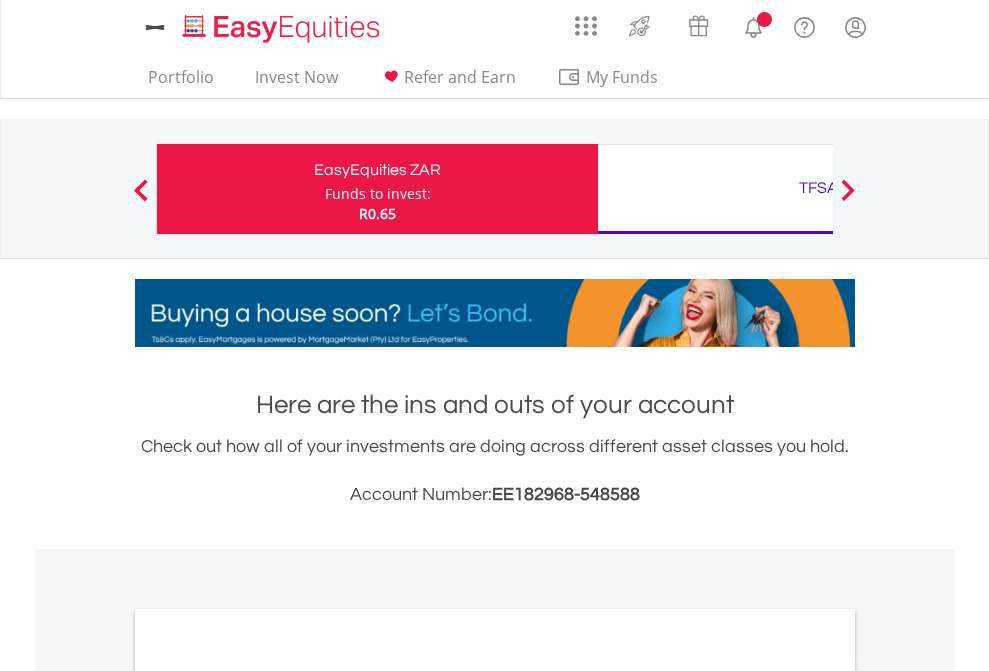 scroll, scrollTop: 0, scrollLeft: 0, axis: both 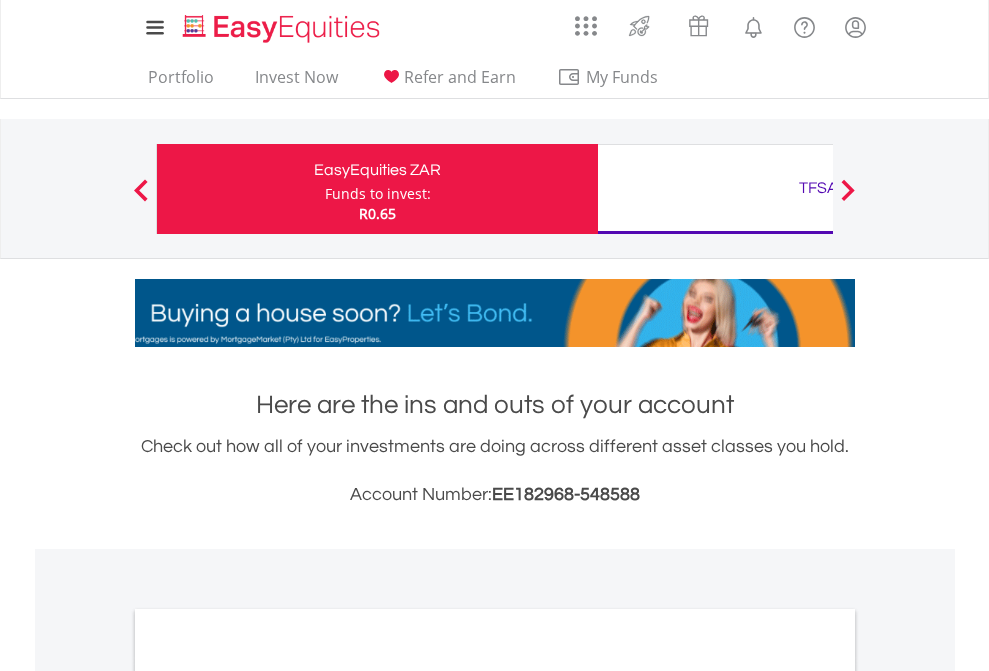 click on "Funds to invest:" at bounding box center (378, 194) 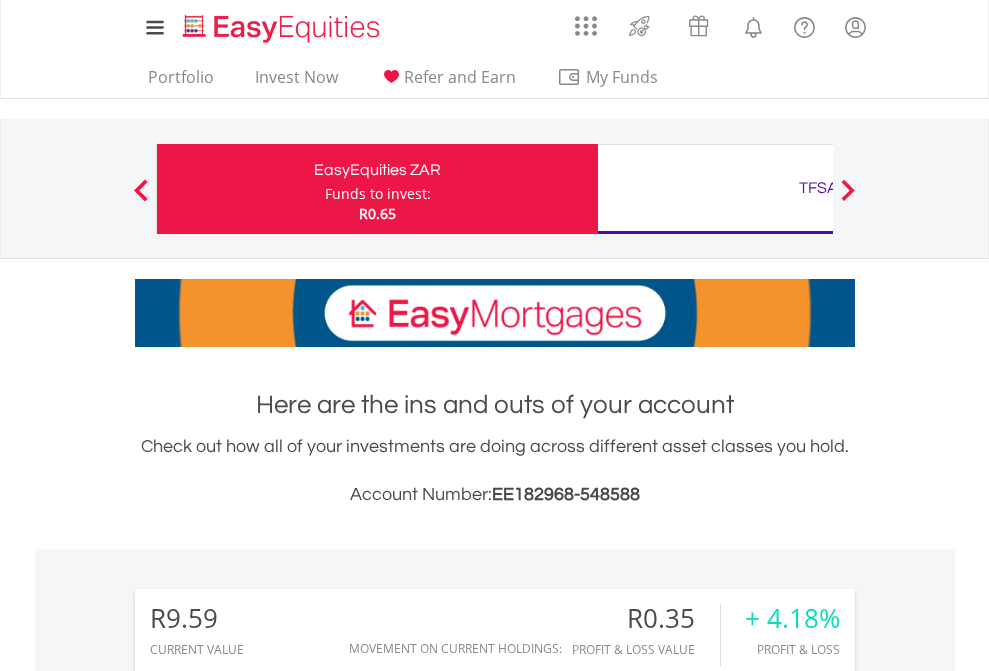 scroll, scrollTop: 999808, scrollLeft: 999687, axis: both 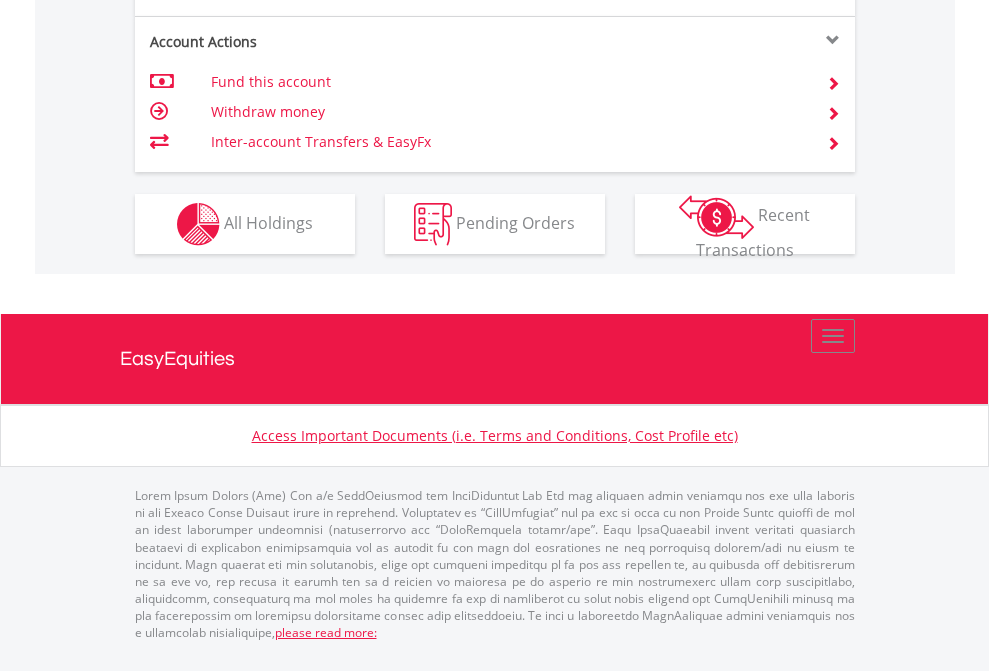 click on "Investment types" at bounding box center (706, -337) 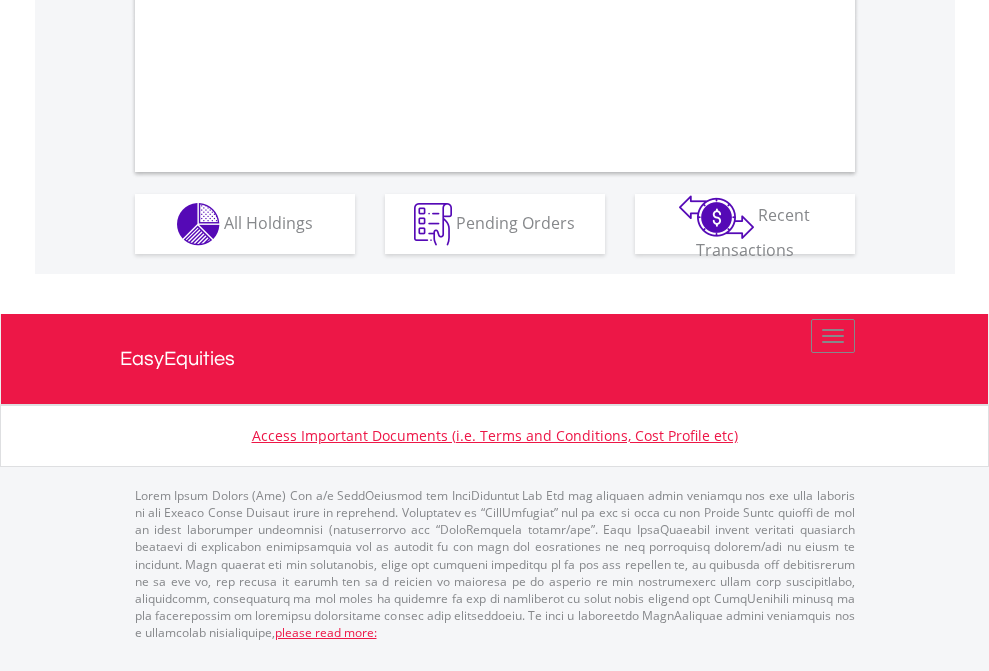 scroll, scrollTop: 1870, scrollLeft: 0, axis: vertical 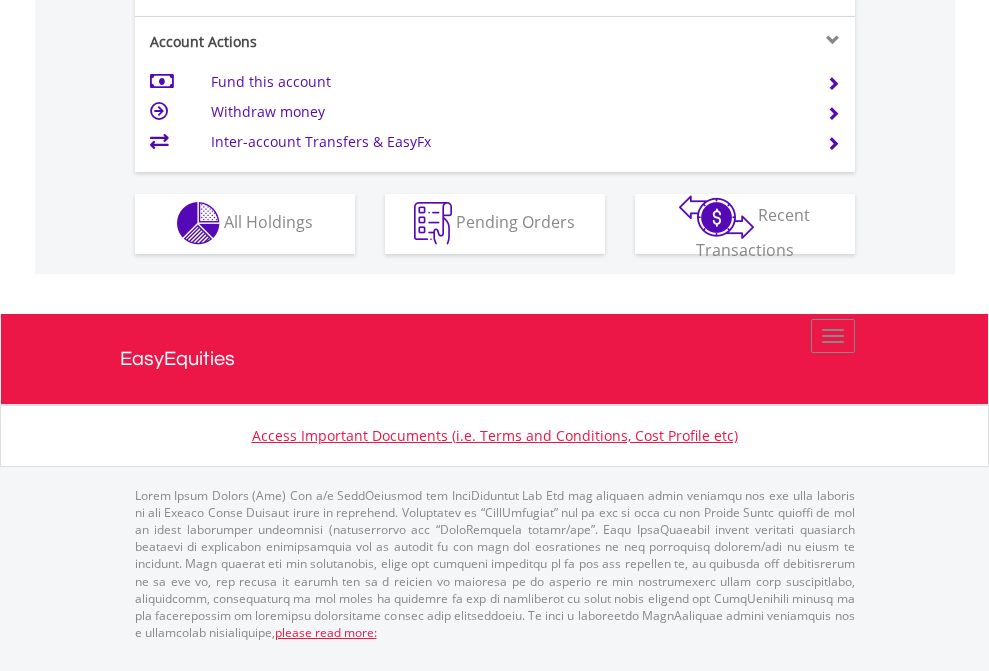 click on "Investment types" at bounding box center [706, -353] 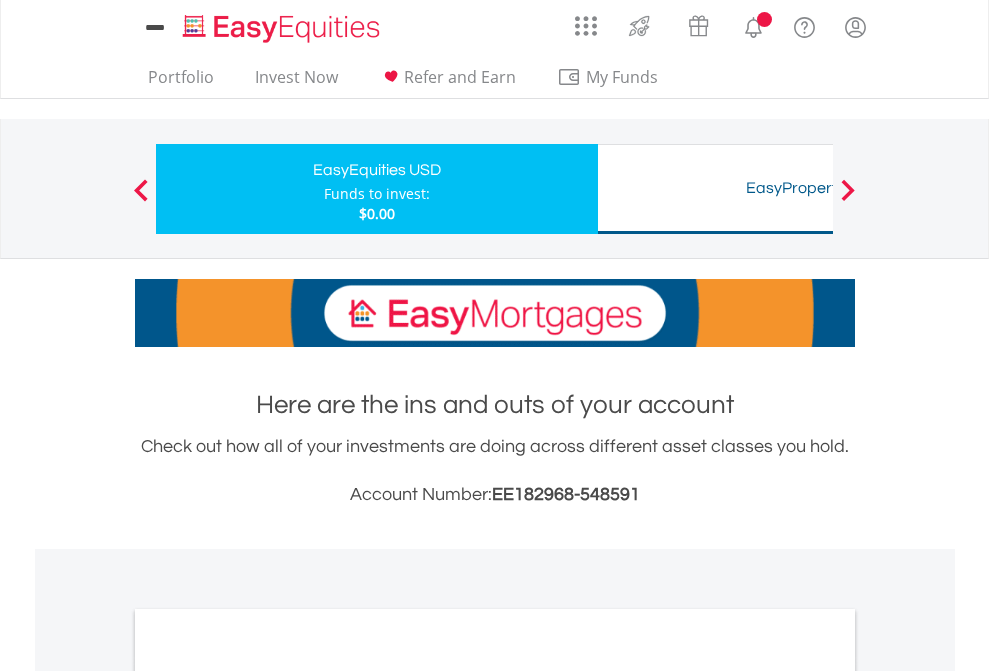scroll, scrollTop: 0, scrollLeft: 0, axis: both 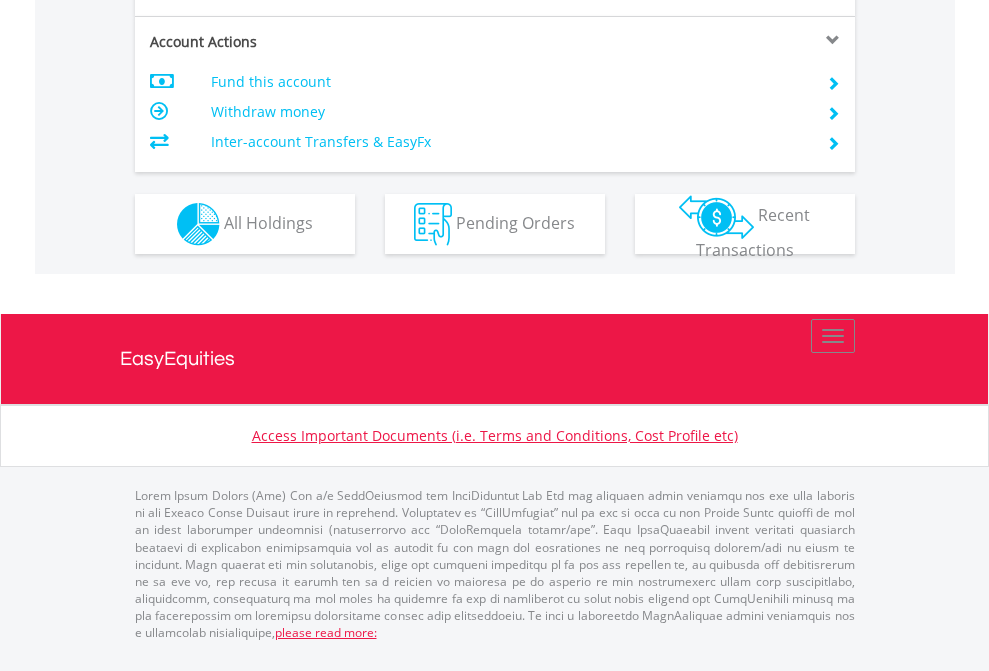 click on "Investment types" at bounding box center [706, -337] 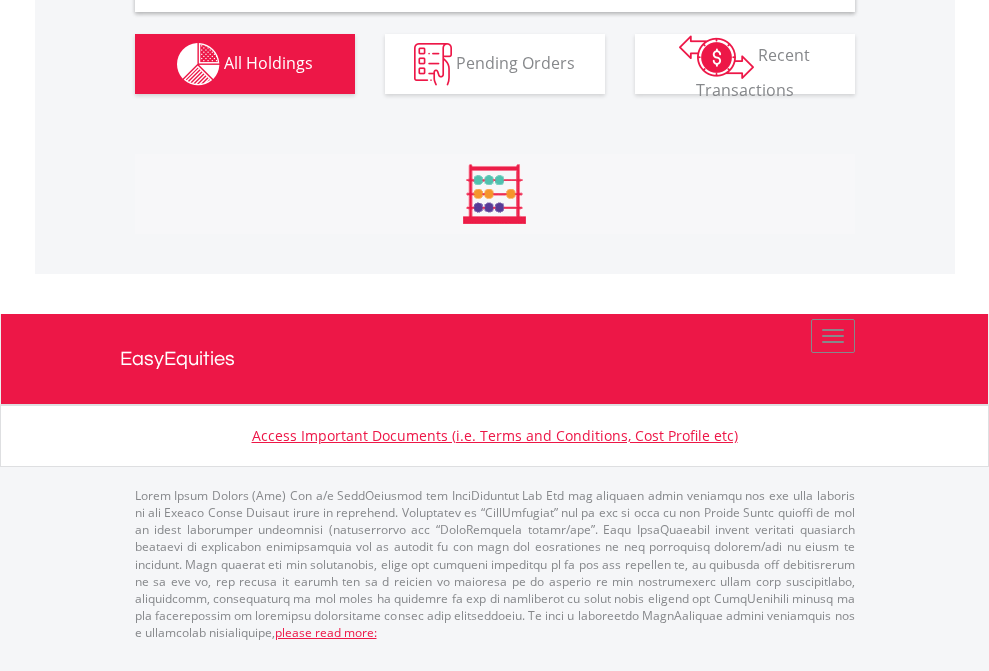 scroll, scrollTop: 1933, scrollLeft: 0, axis: vertical 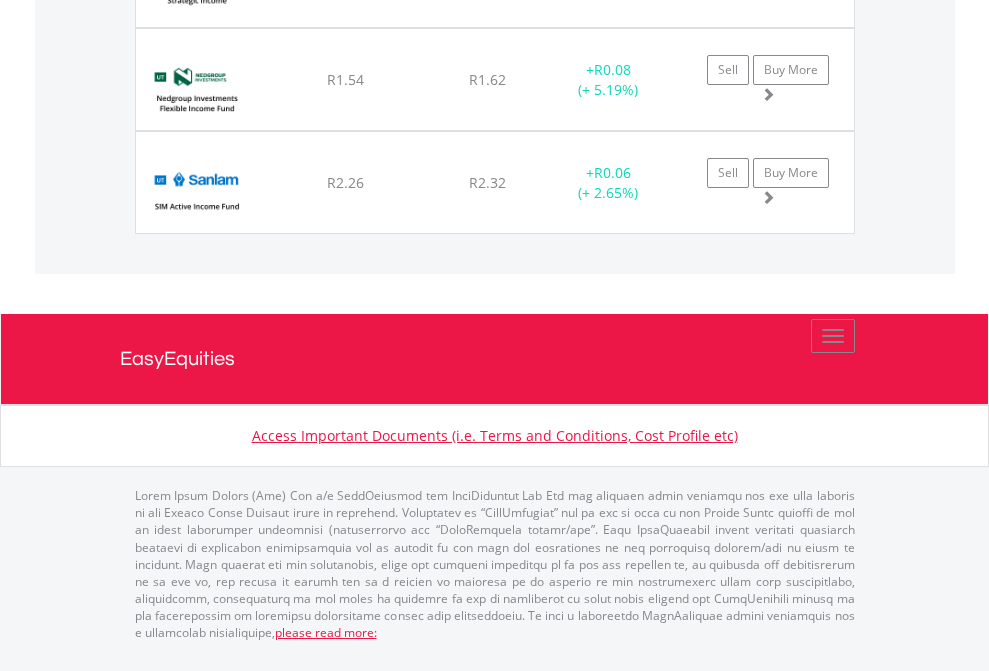click on "TFSA" at bounding box center (818, -1173) 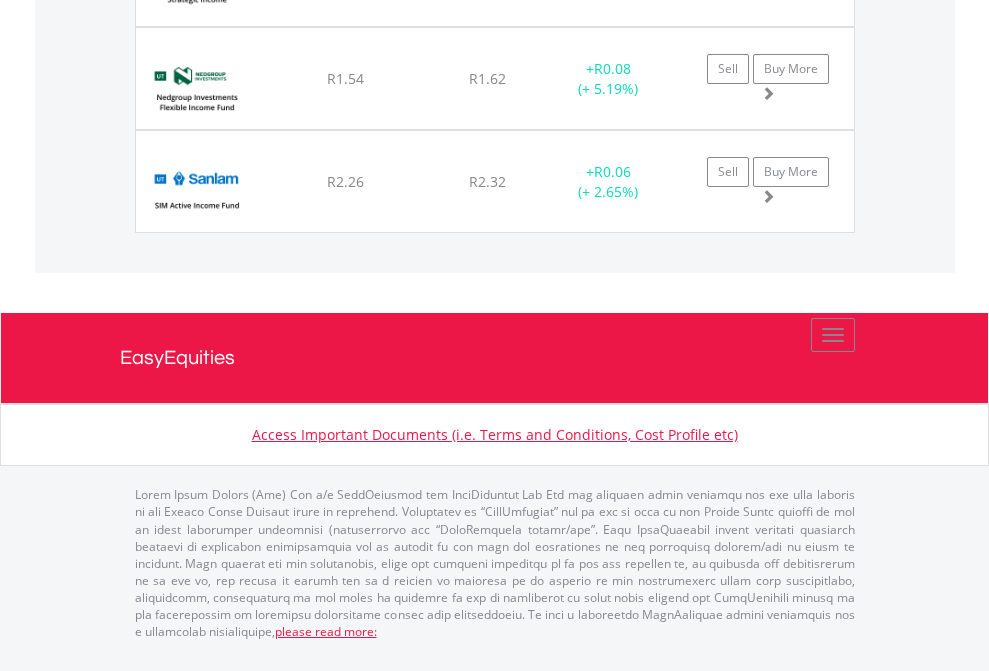 scroll, scrollTop: 144, scrollLeft: 0, axis: vertical 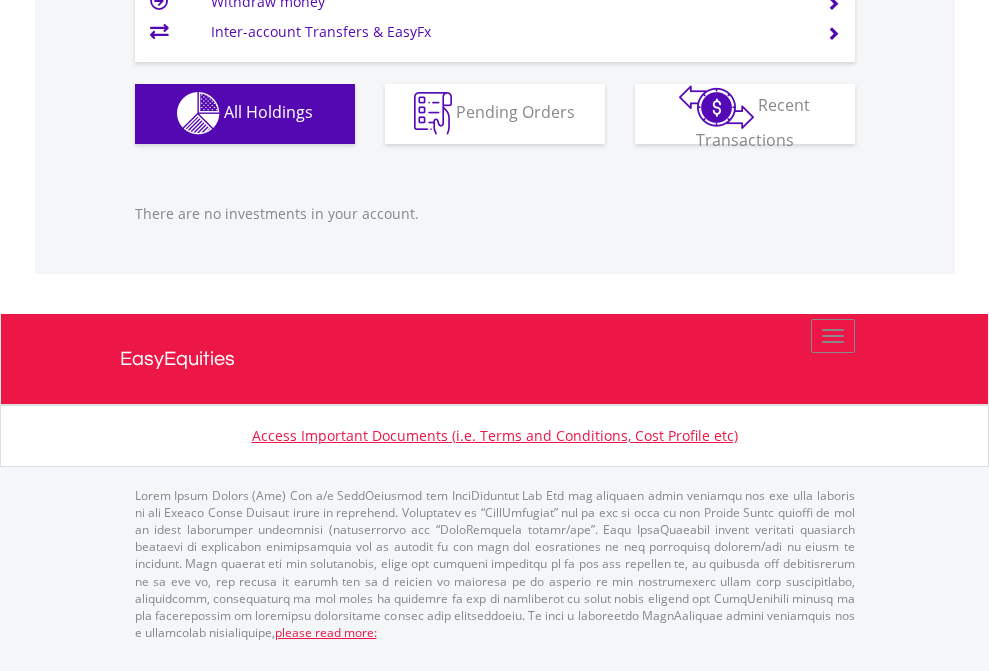 click on "EasyEquities USD" at bounding box center (818, -1142) 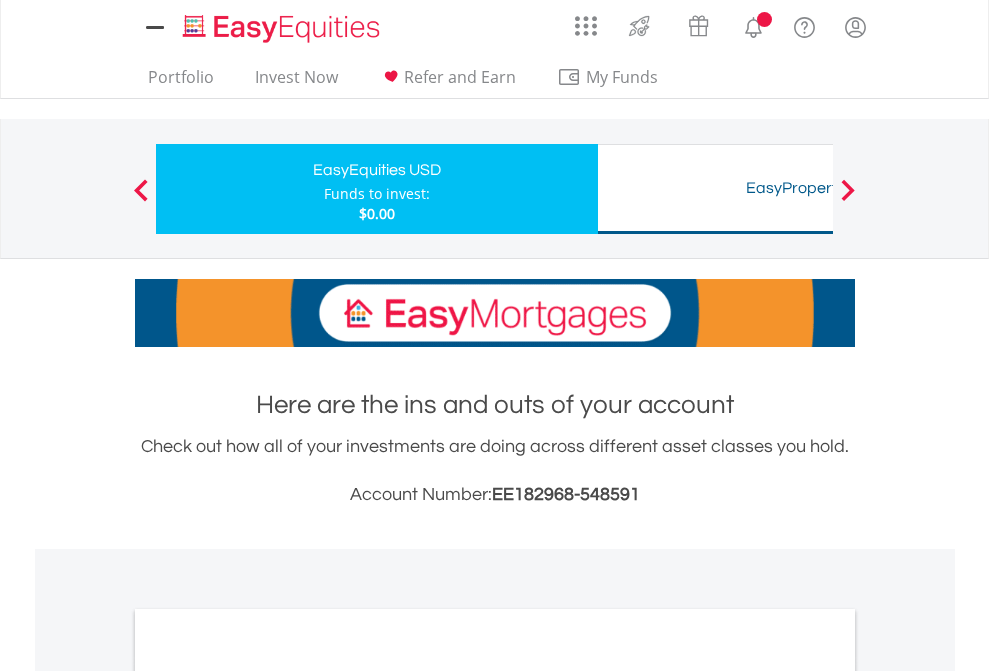 scroll, scrollTop: 0, scrollLeft: 0, axis: both 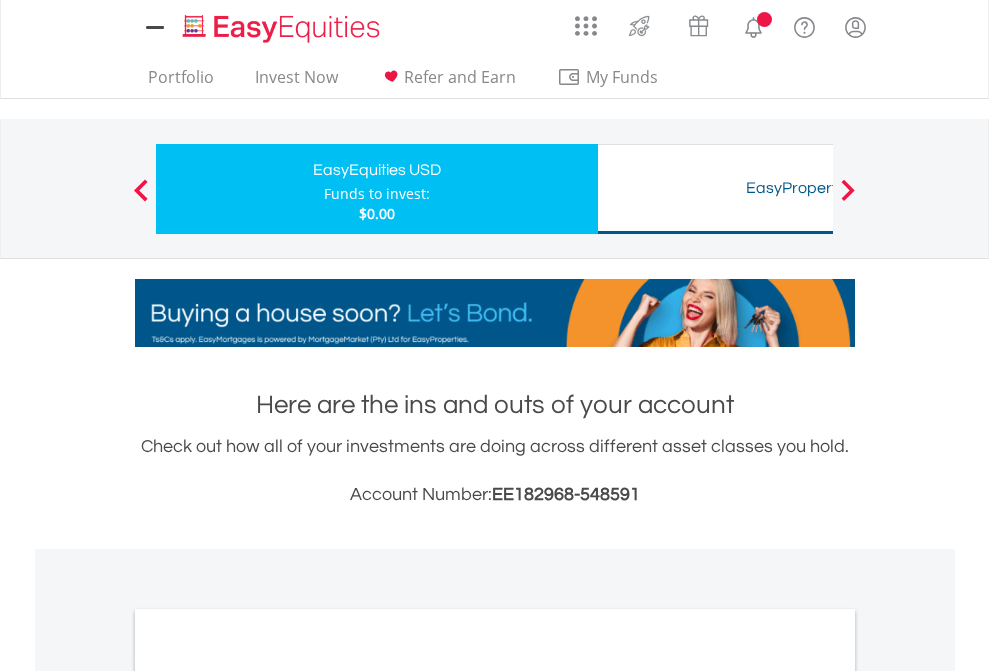 click on "All Holdings" at bounding box center (268, 1096) 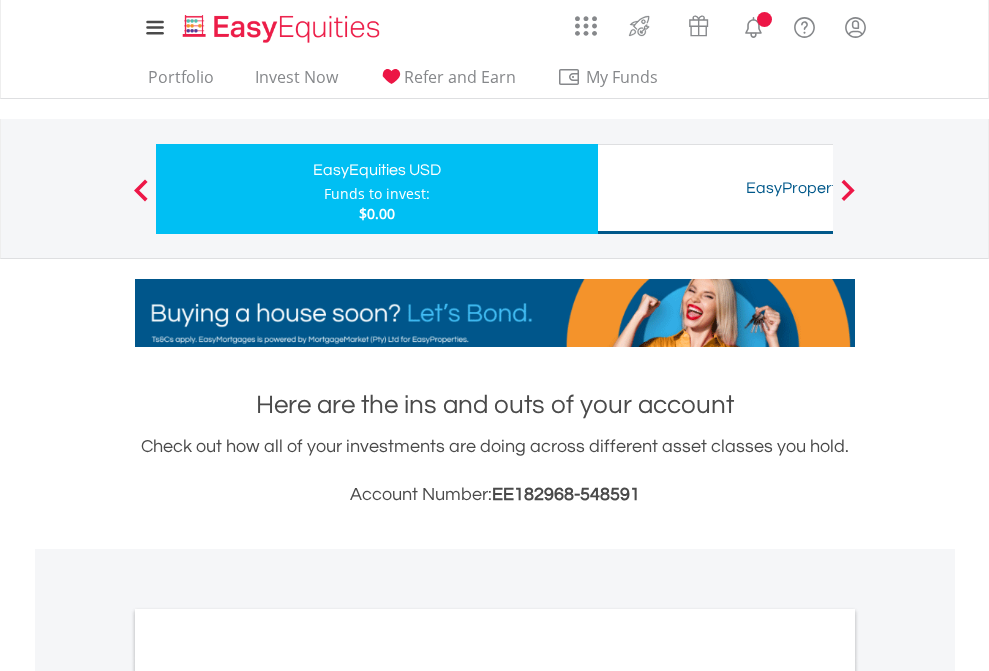 scroll, scrollTop: 1202, scrollLeft: 0, axis: vertical 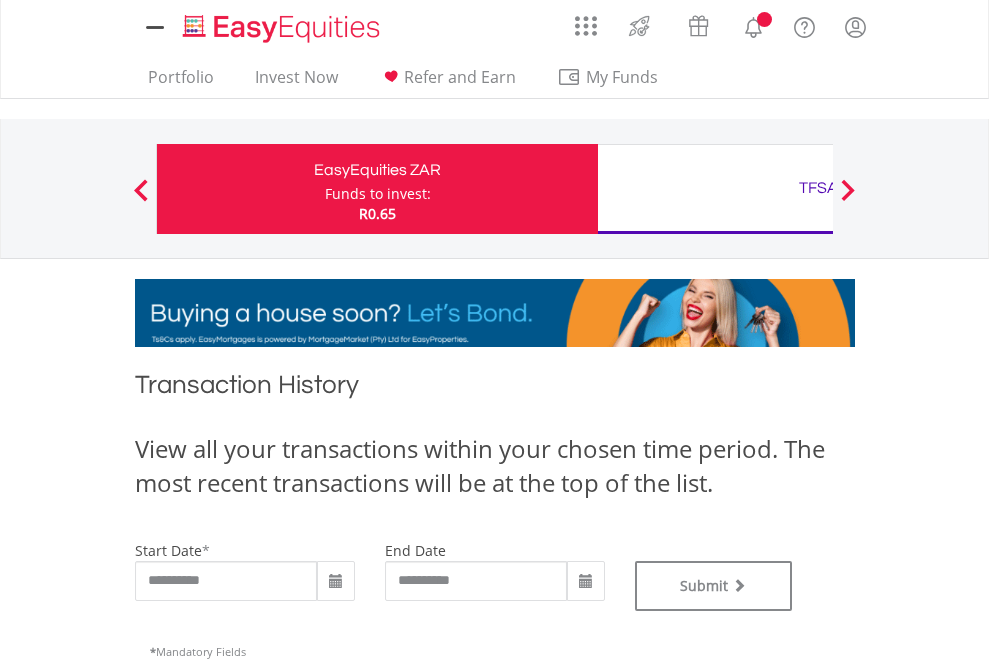 type on "**********" 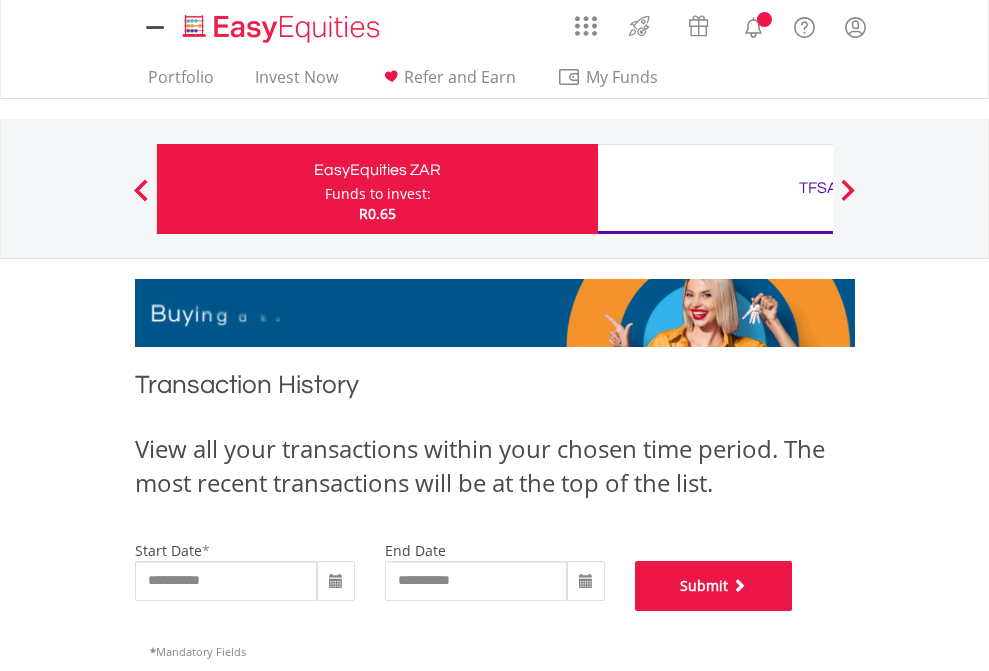 click on "Submit" at bounding box center (714, 586) 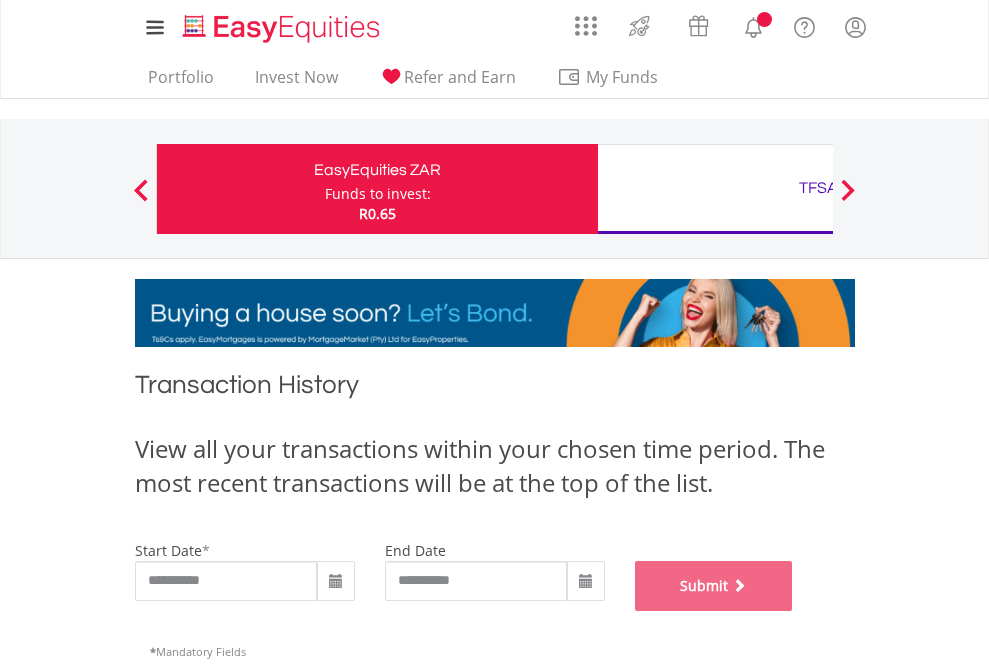 scroll, scrollTop: 811, scrollLeft: 0, axis: vertical 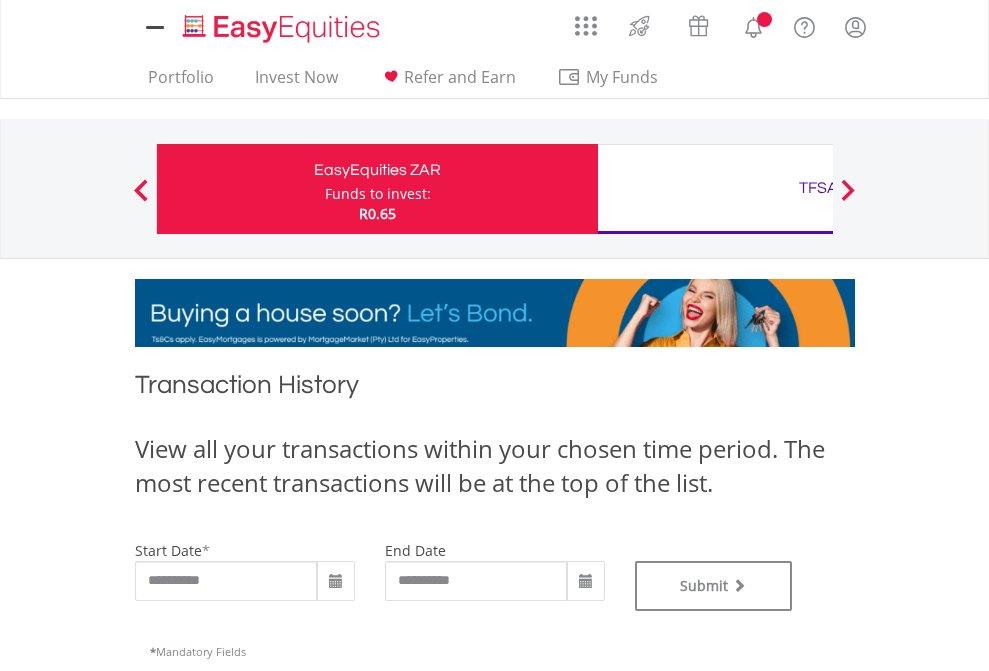 click on "TFSA" at bounding box center [818, 188] 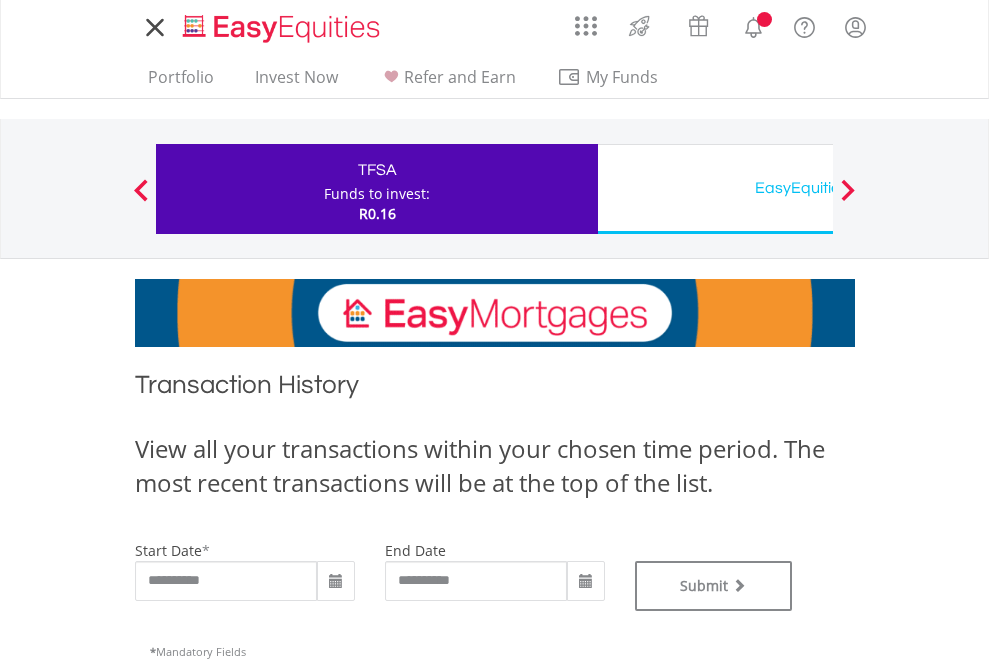 scroll, scrollTop: 0, scrollLeft: 0, axis: both 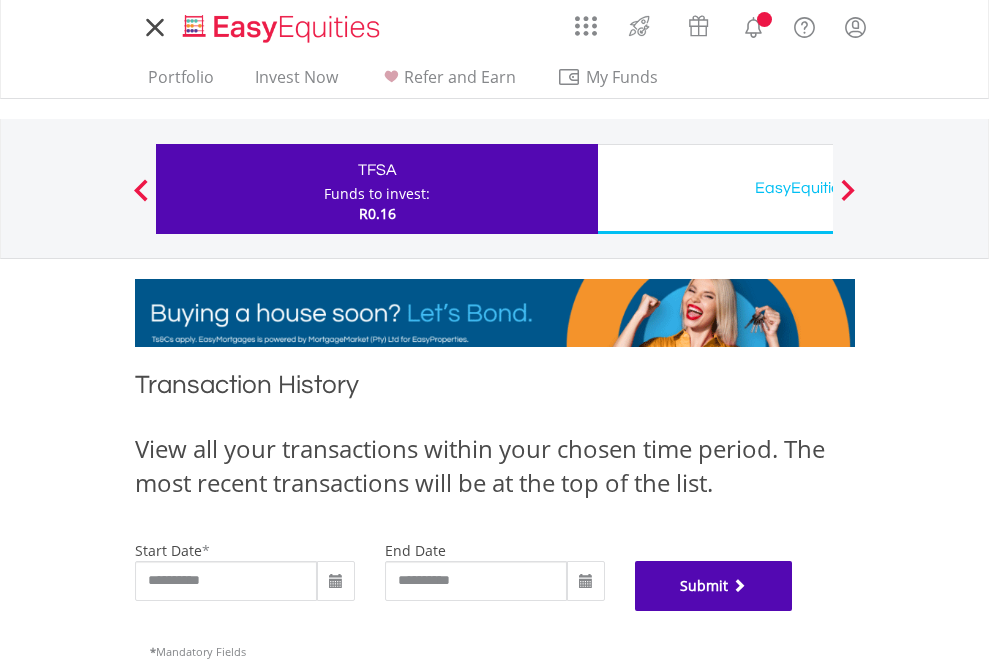 click on "Submit" at bounding box center [714, 586] 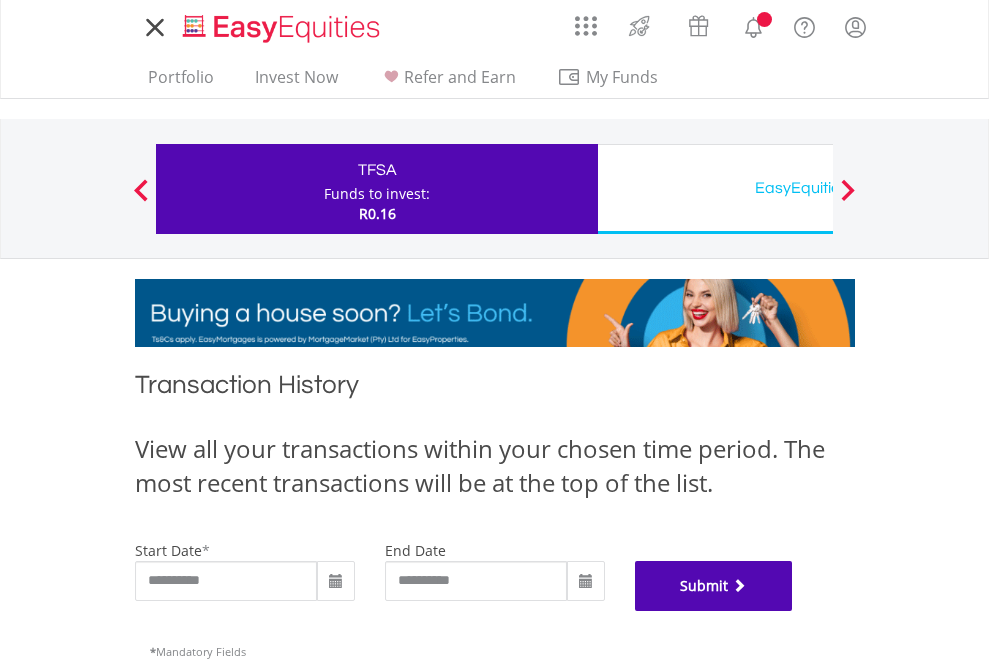 scroll, scrollTop: 811, scrollLeft: 0, axis: vertical 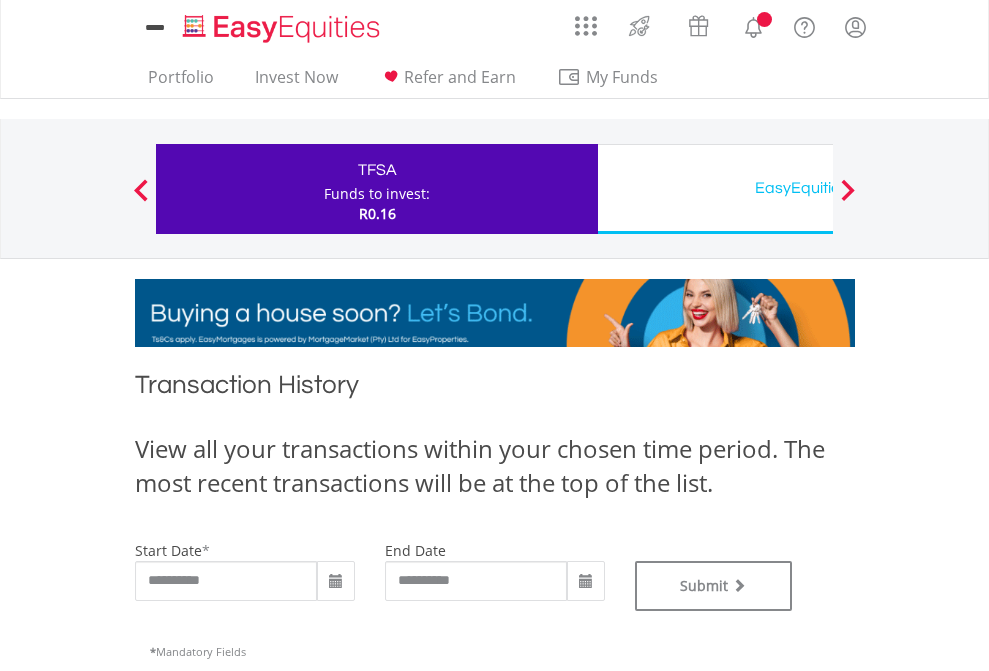 click on "EasyEquities USD" at bounding box center (818, 188) 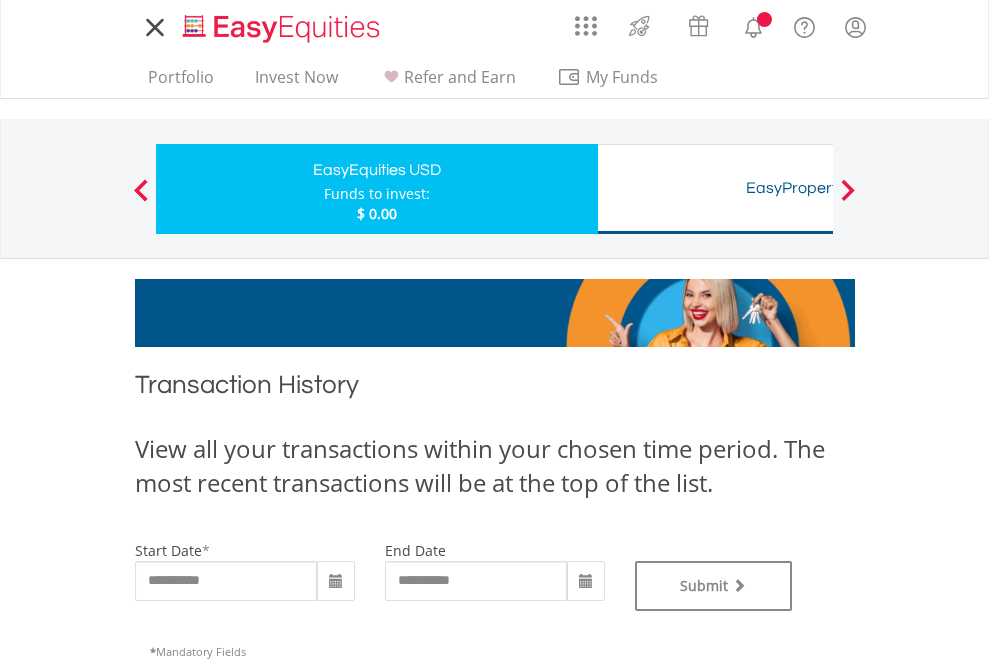 scroll, scrollTop: 0, scrollLeft: 0, axis: both 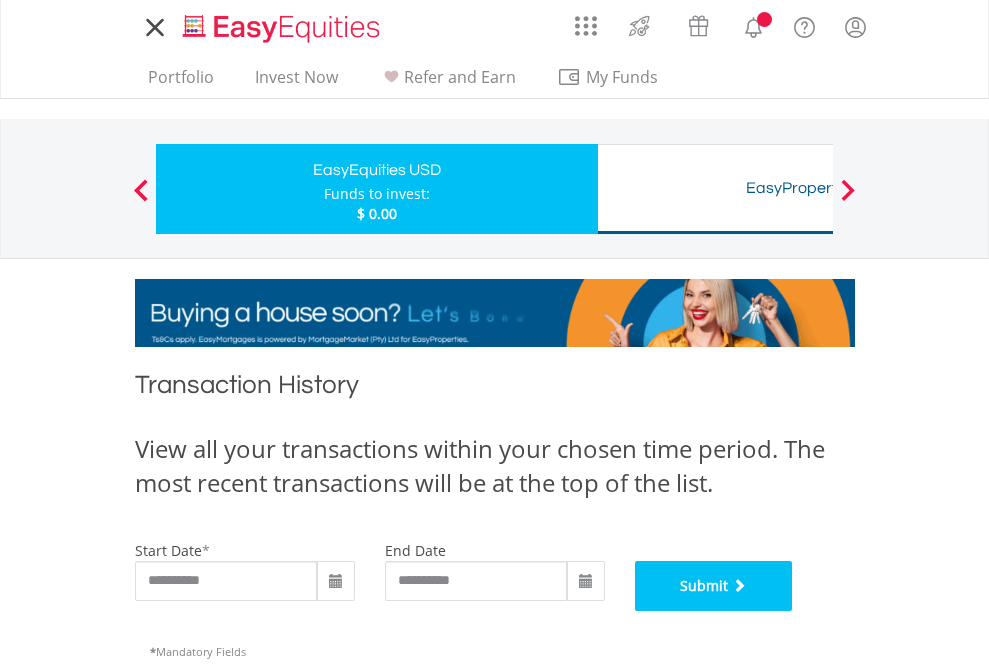 click on "Submit" at bounding box center [714, 586] 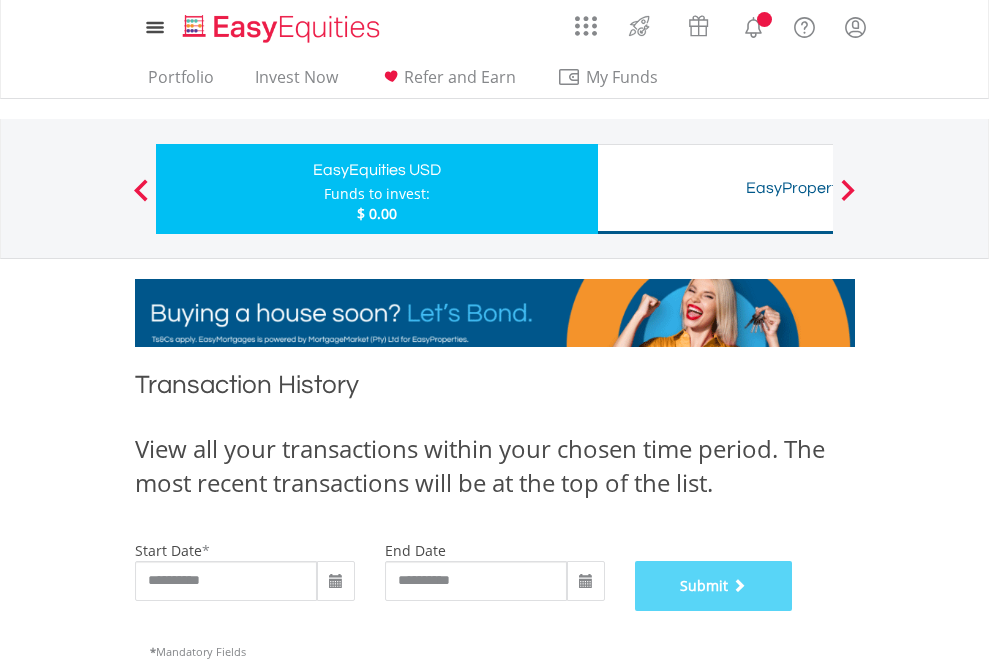 scroll, scrollTop: 811, scrollLeft: 0, axis: vertical 